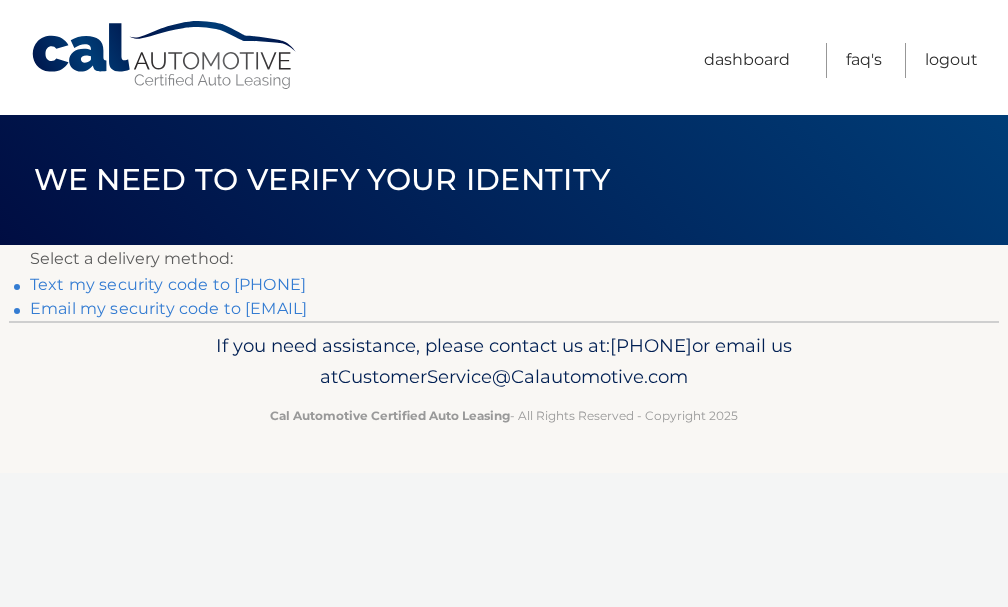 scroll, scrollTop: 0, scrollLeft: 0, axis: both 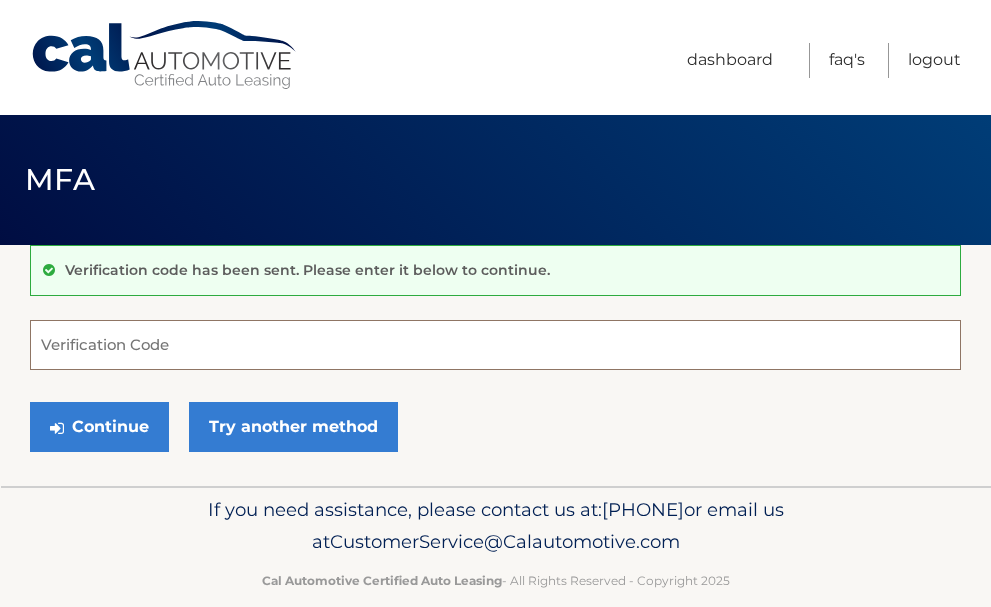 click on "Verification Code" at bounding box center (495, 345) 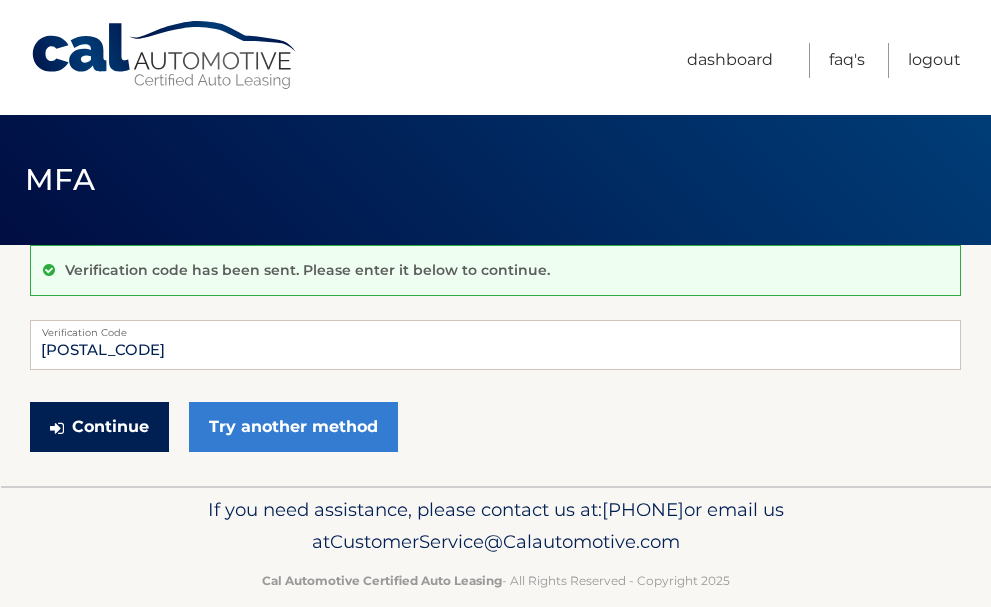 click on "Continue" at bounding box center [99, 427] 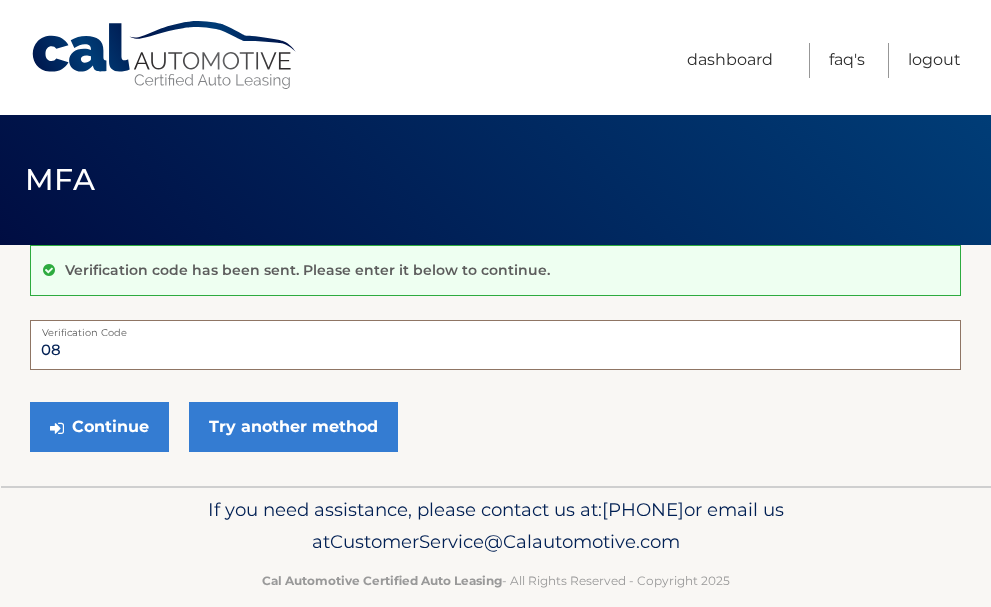 type on "0" 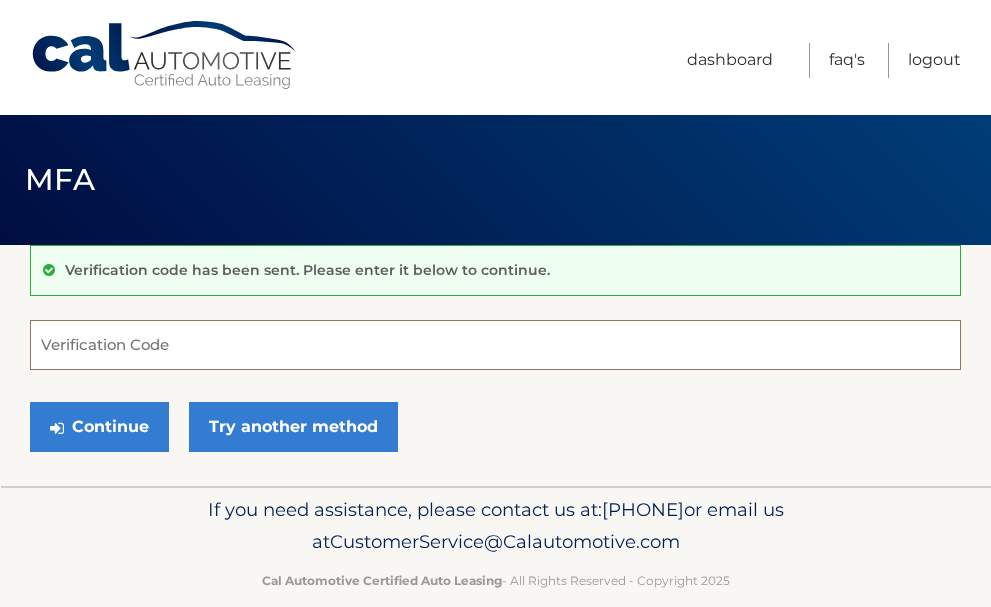 paste on "082954" 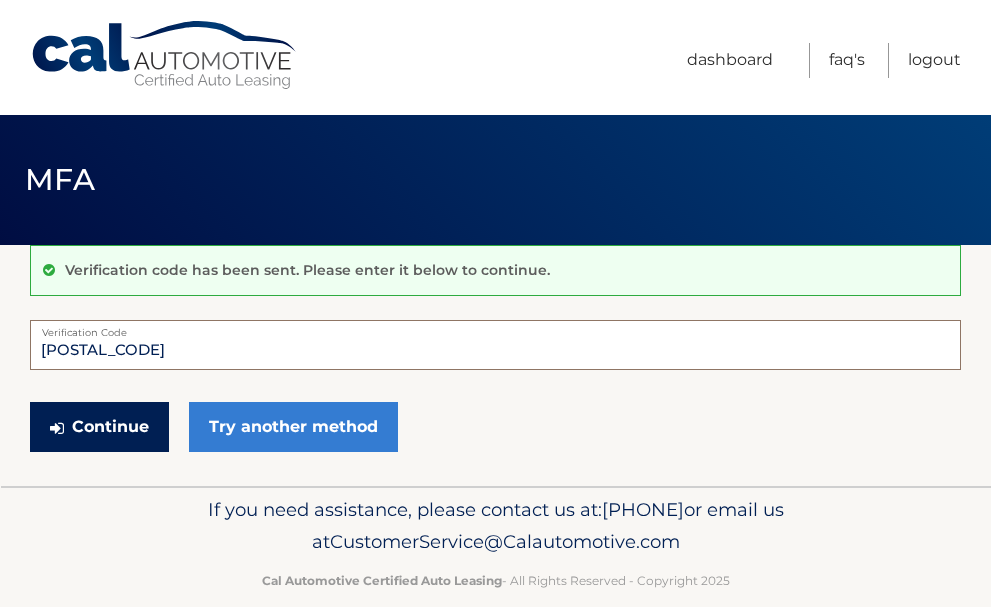 type on "082954" 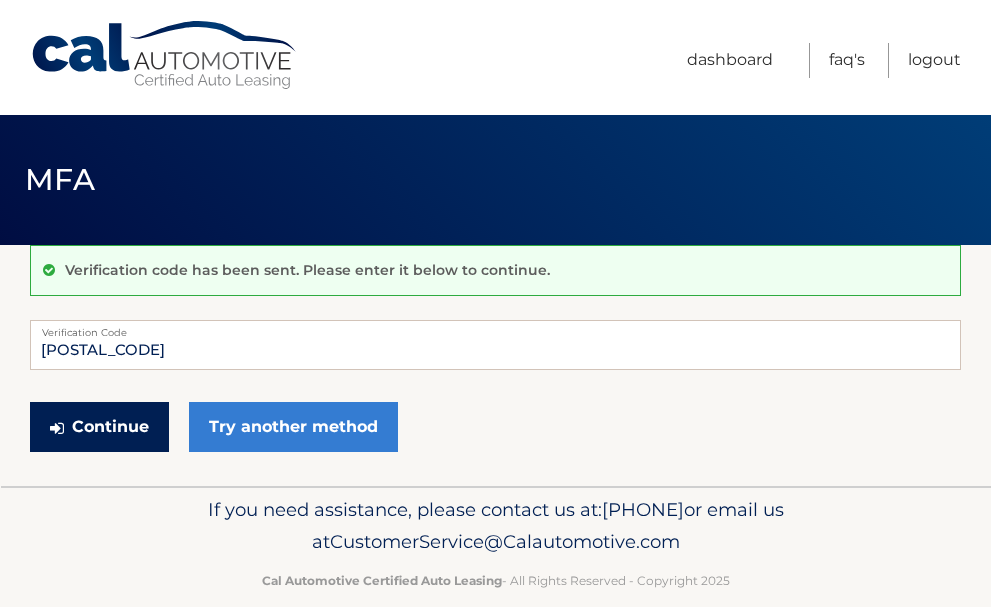 click on "Continue" at bounding box center (99, 427) 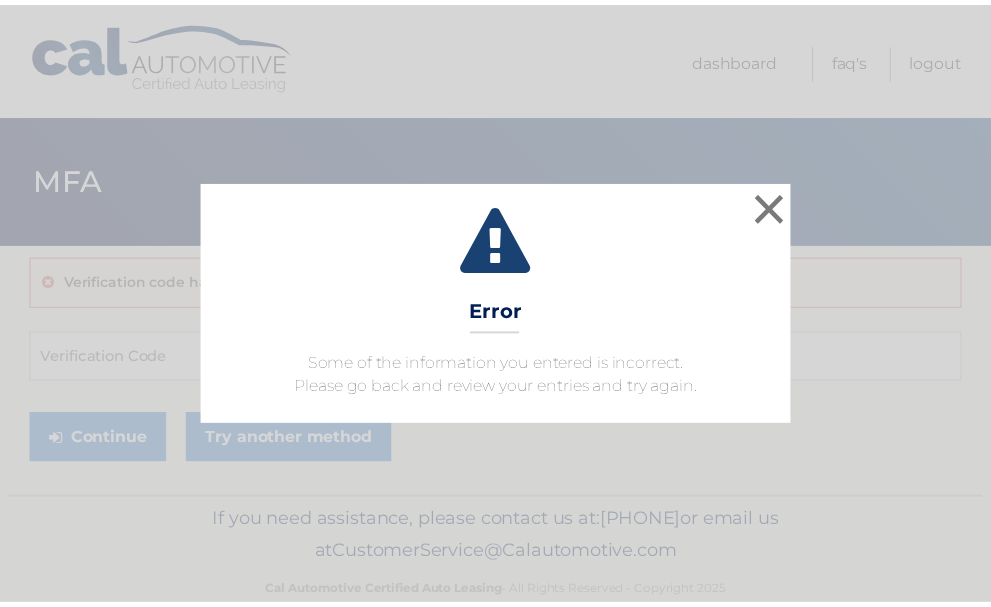 scroll, scrollTop: 0, scrollLeft: 0, axis: both 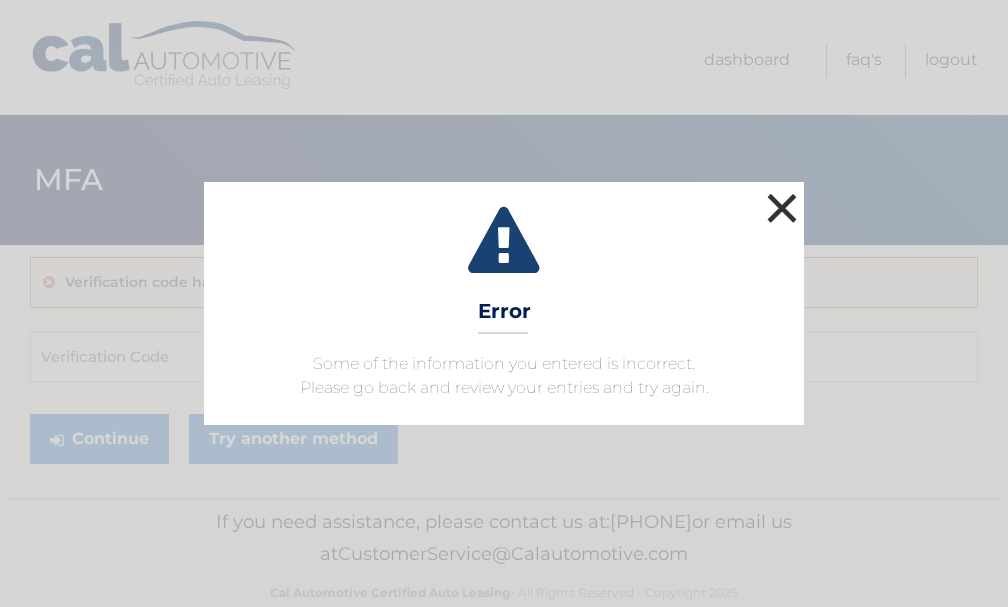 click on "×" at bounding box center (782, 208) 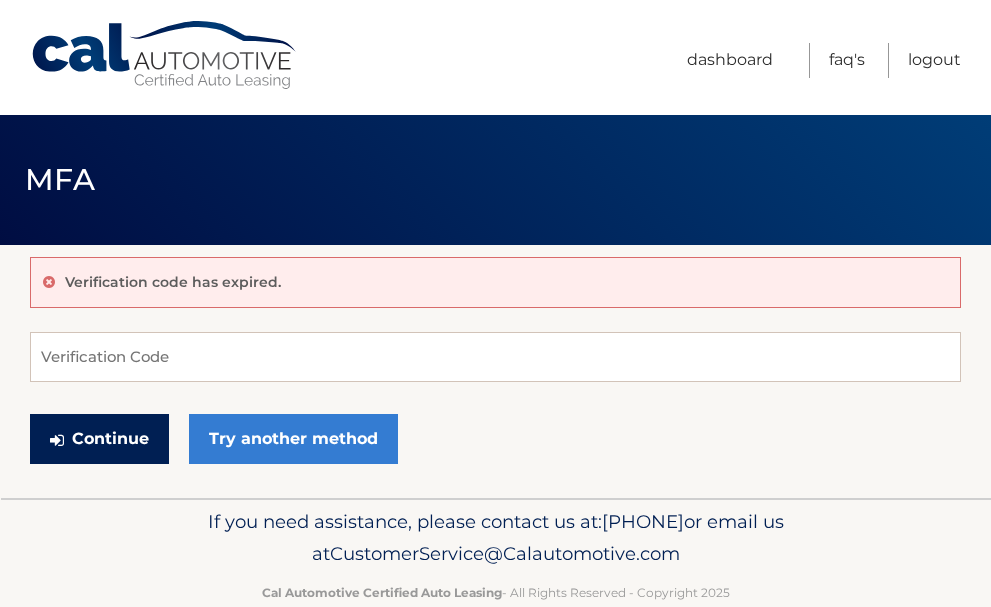 click on "Continue" at bounding box center [99, 439] 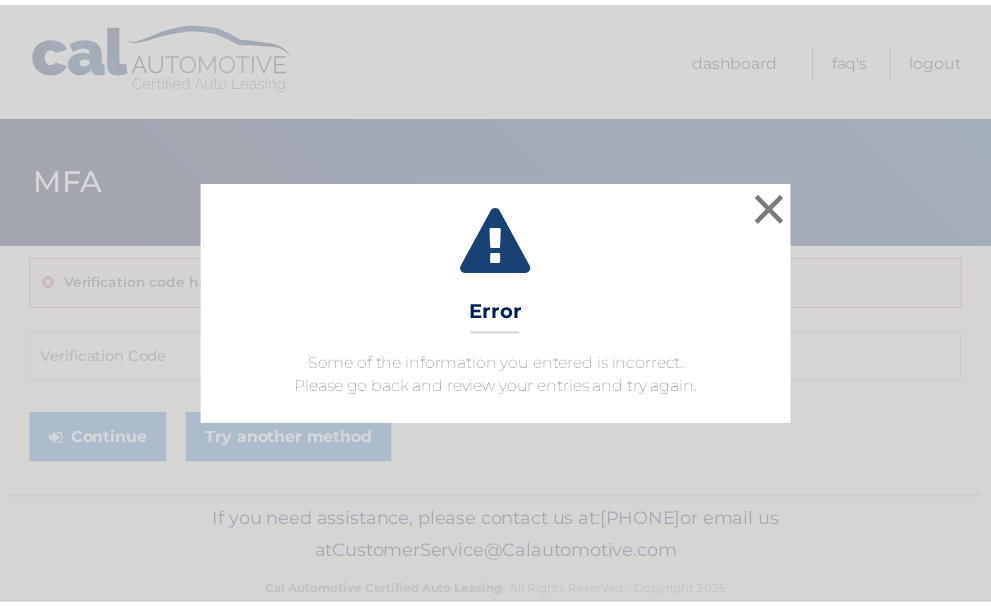 scroll, scrollTop: 0, scrollLeft: 0, axis: both 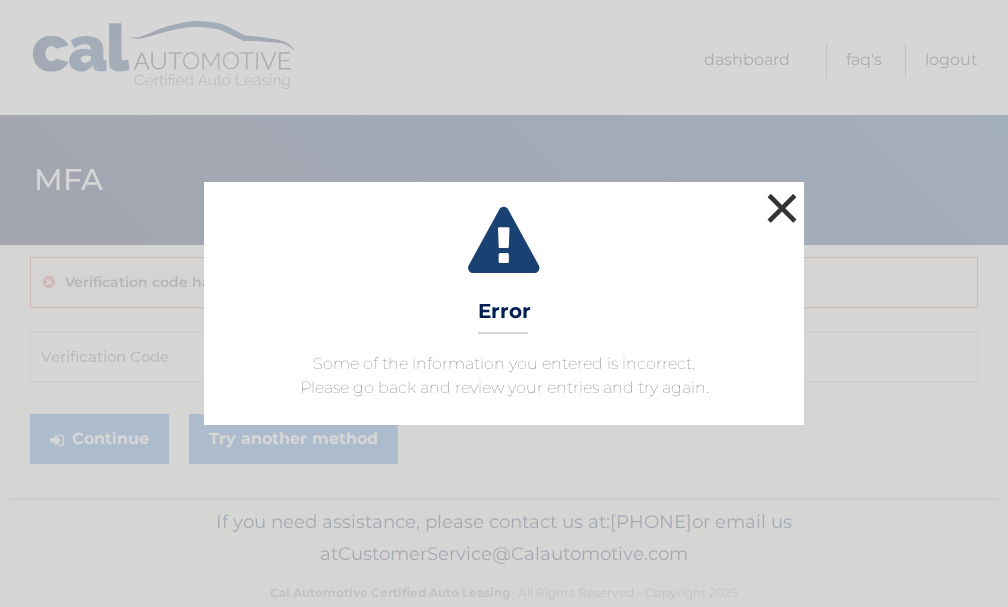 click on "×" at bounding box center (782, 208) 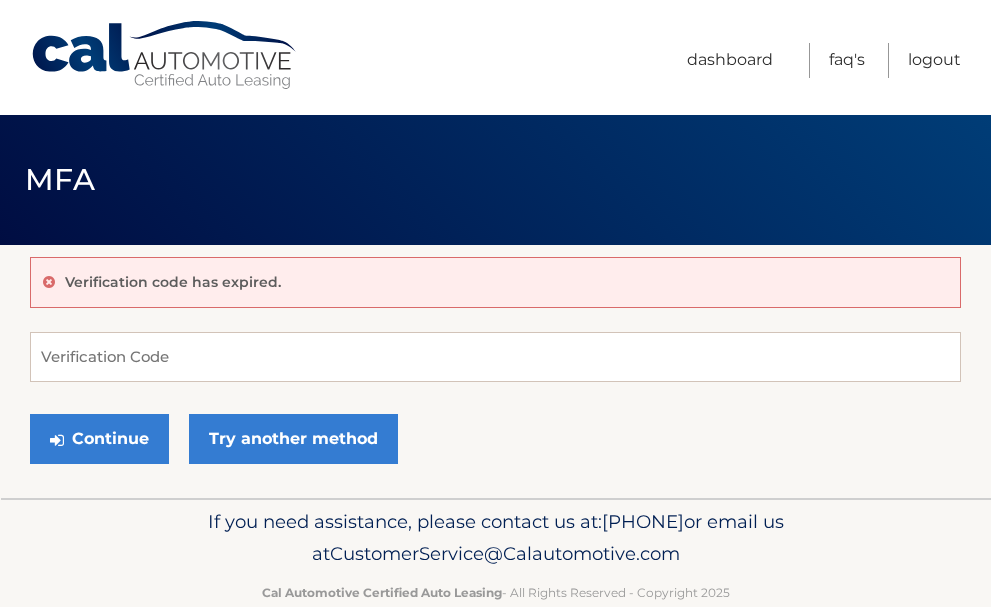 click on "Verification code has expired." at bounding box center (173, 282) 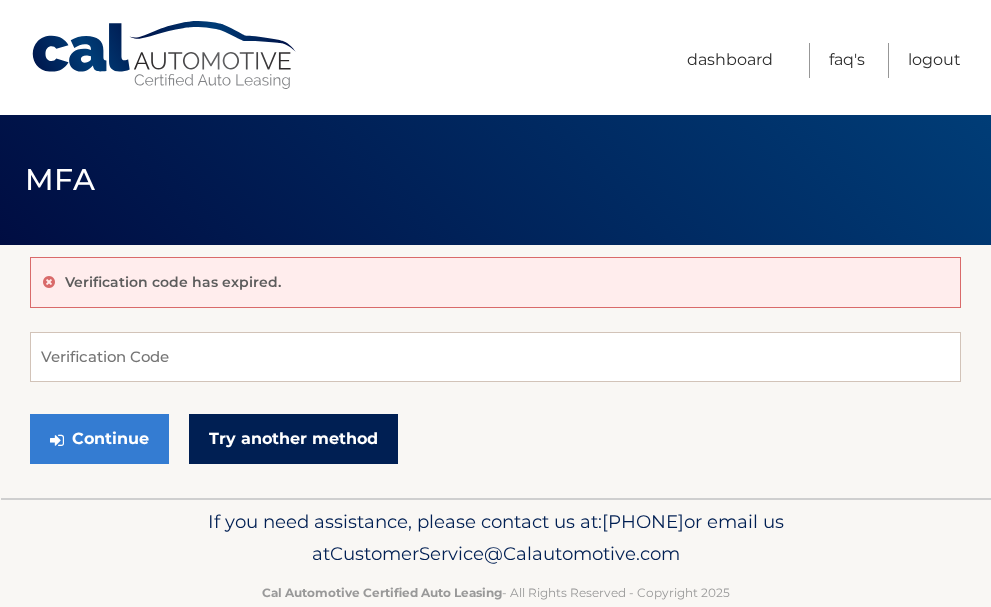 click on "Try another method" at bounding box center [293, 439] 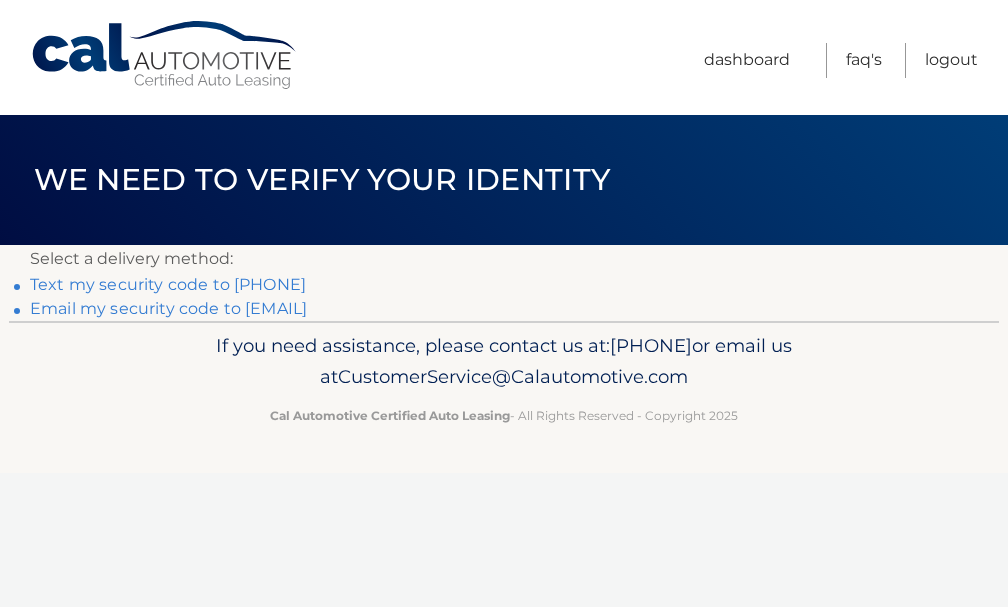 scroll, scrollTop: 0, scrollLeft: 0, axis: both 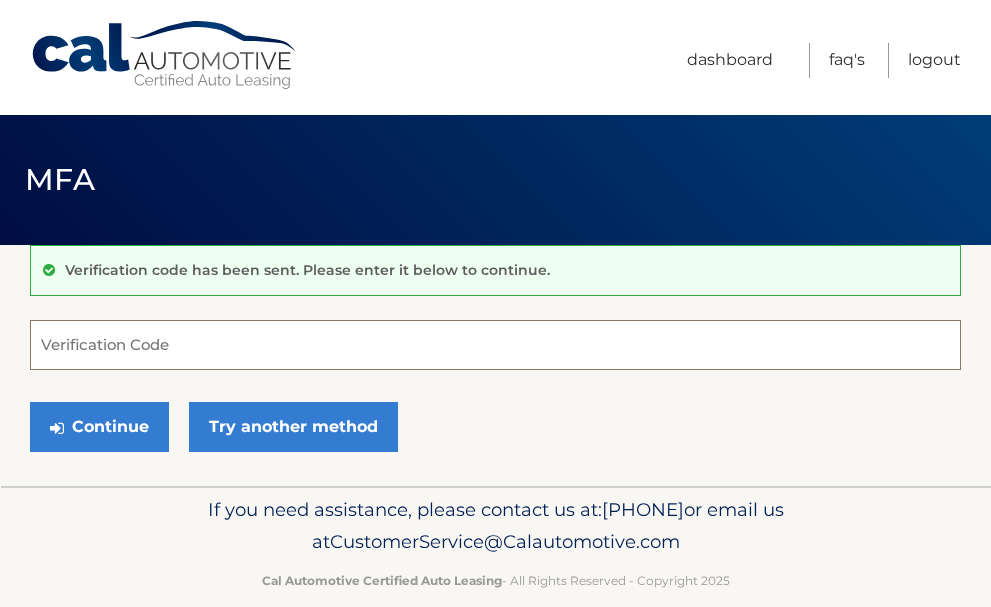 click on "Verification Code" at bounding box center (495, 345) 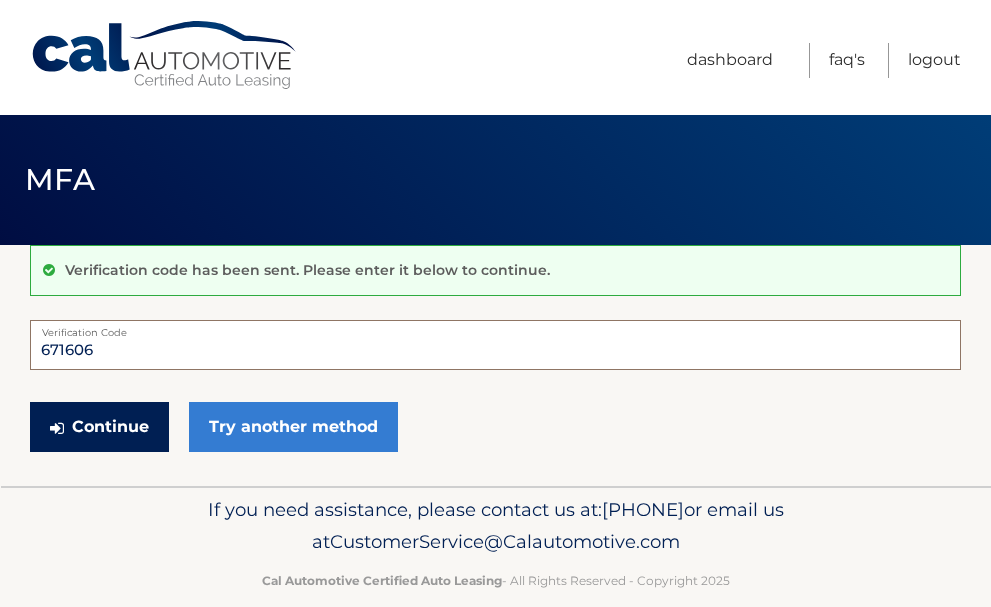 type on "671606" 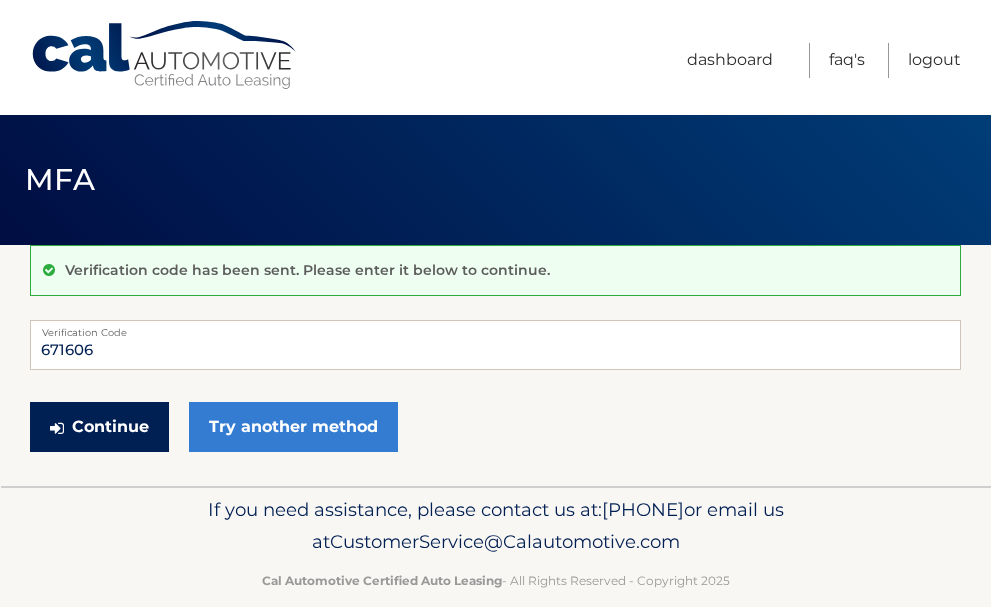click on "Continue" at bounding box center (99, 427) 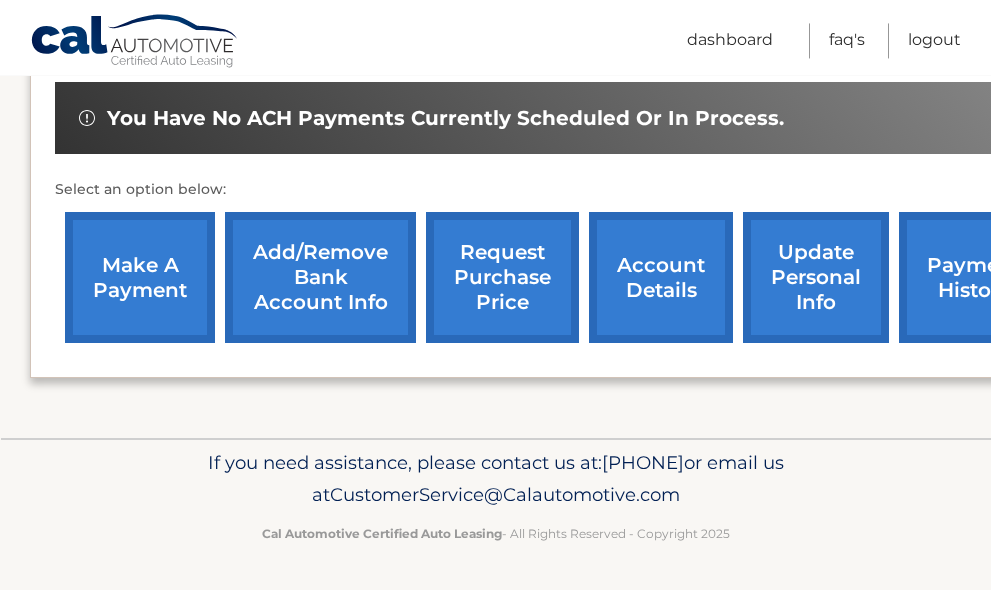scroll, scrollTop: 671, scrollLeft: 0, axis: vertical 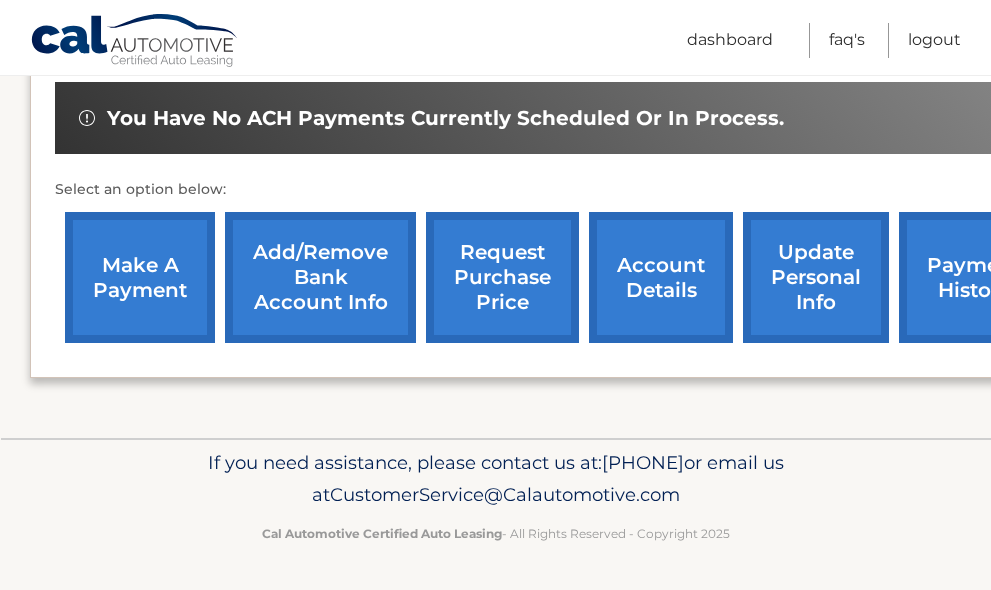 click on "make a payment" at bounding box center (140, 277) 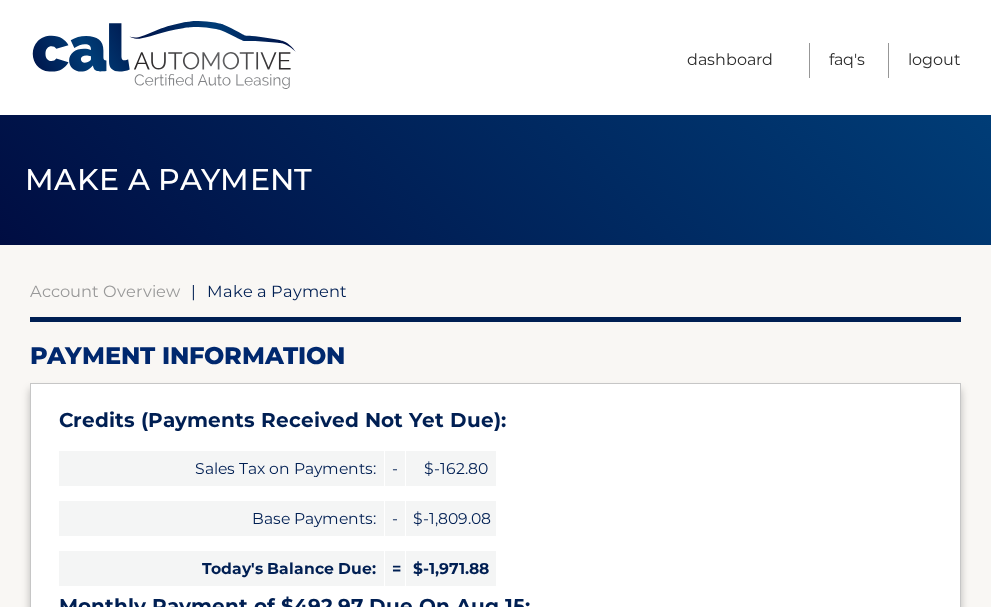 select on "YTUxYzRmMzAtZWViMy00NjQ3LTk3OWYtOGQyYTRiZmYxNTEw" 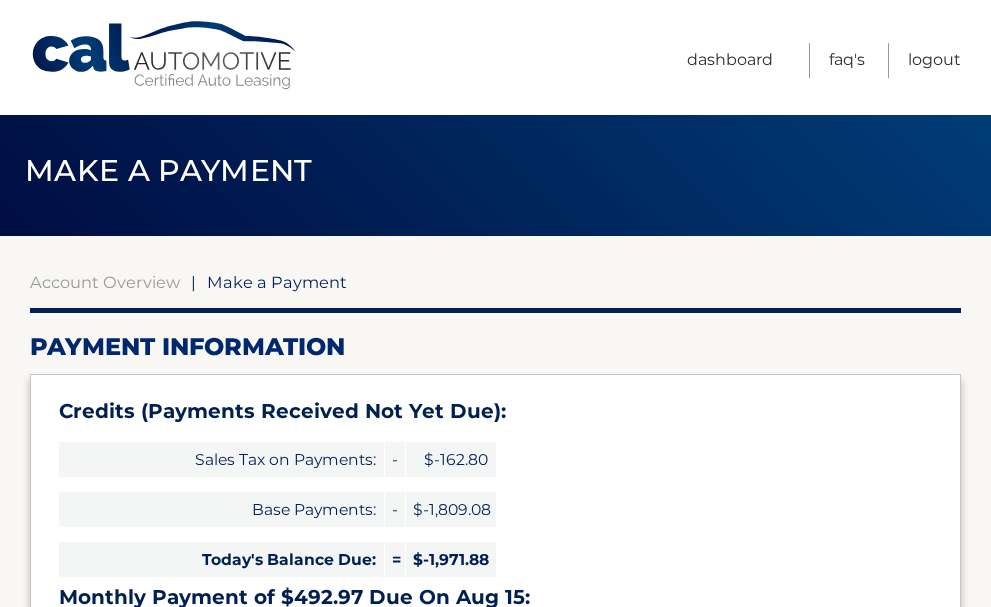 scroll, scrollTop: 0, scrollLeft: 0, axis: both 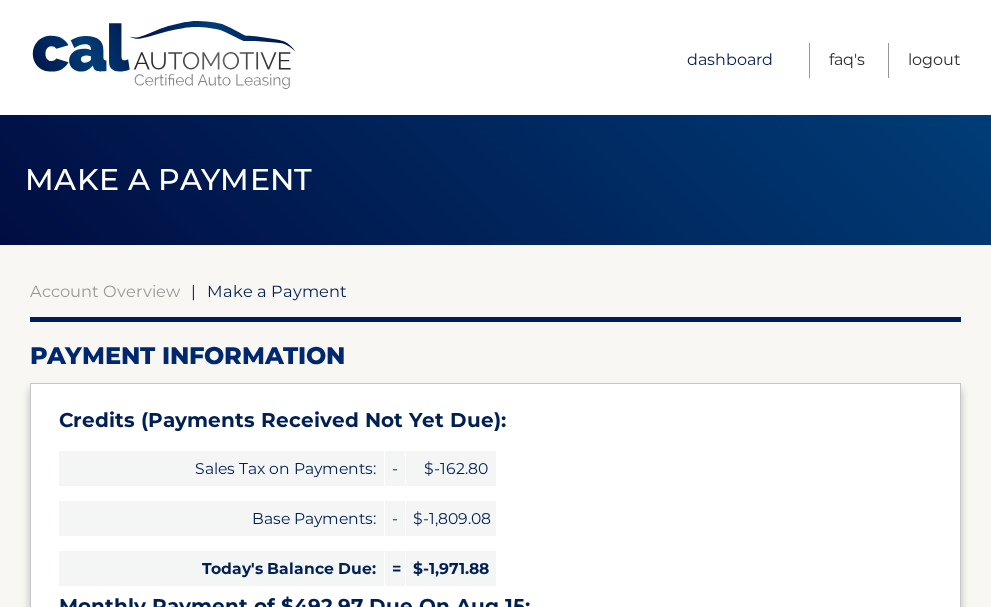 click on "Dashboard" at bounding box center (730, 60) 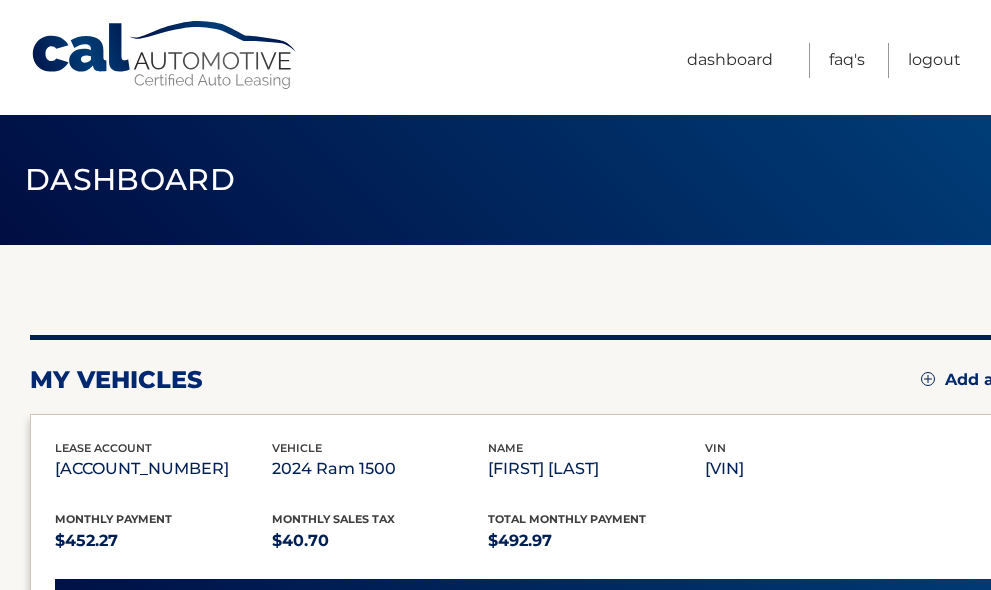 scroll, scrollTop: 0, scrollLeft: 0, axis: both 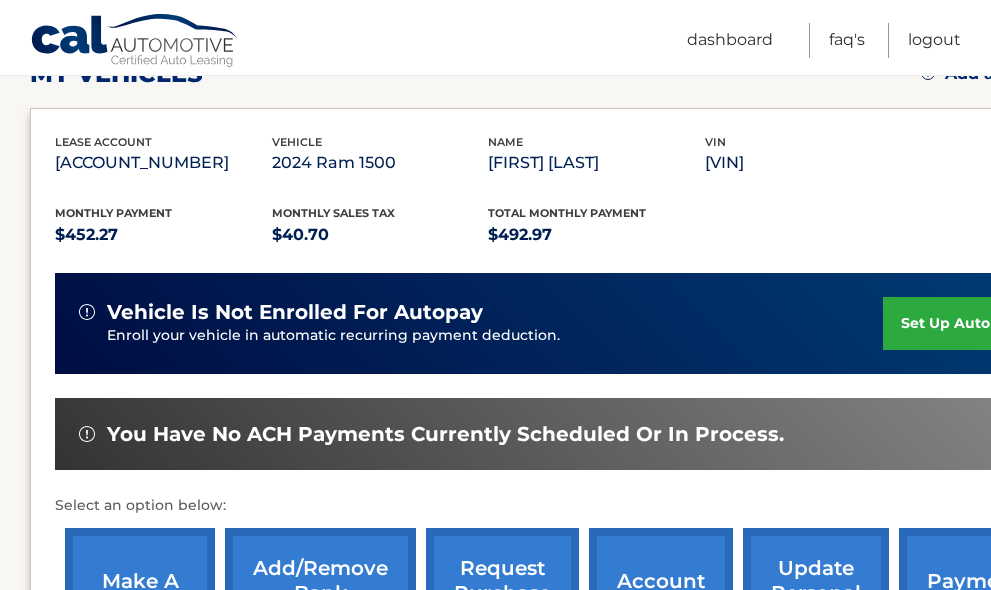 click on "You have no ACH payments currently scheduled or in process." at bounding box center [445, 434] 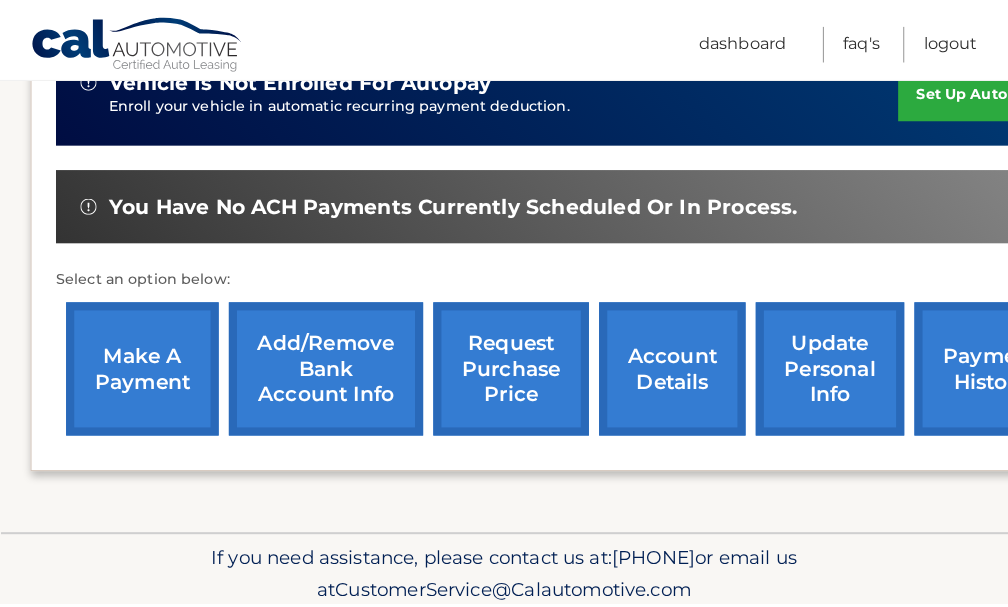scroll, scrollTop: 612, scrollLeft: 0, axis: vertical 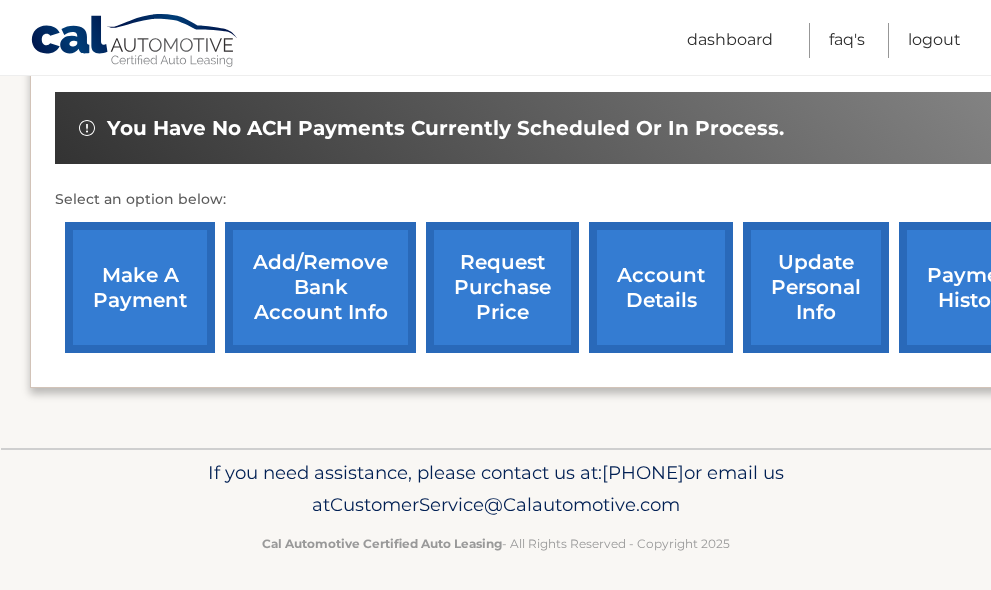 click on "request purchase price" at bounding box center (502, 287) 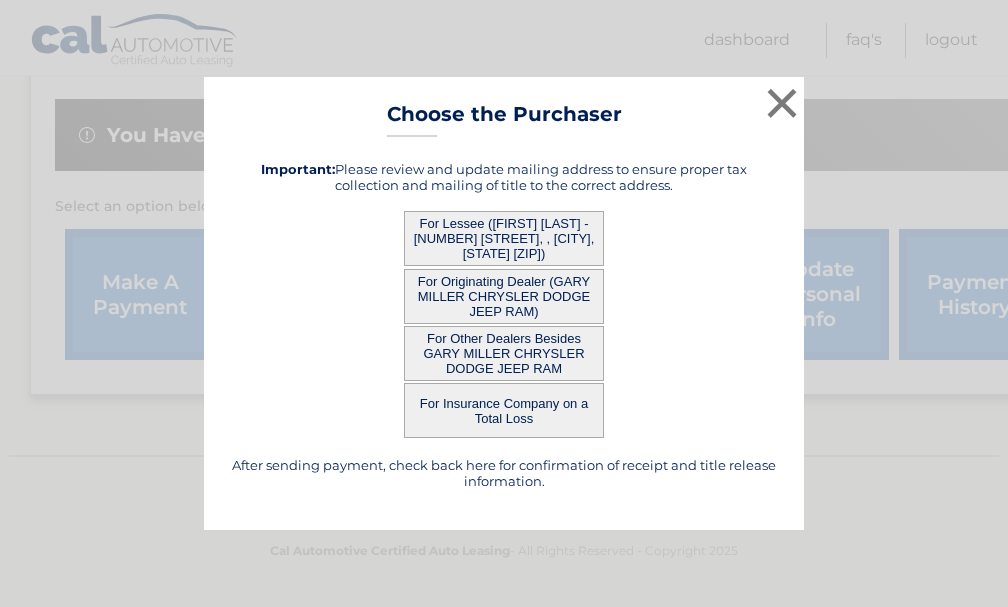 click on "For Lessee ([FIRST] [LAST] - [NUMBER] [STREET], , [CITY], [STATE] [ZIP])" at bounding box center (504, 238) 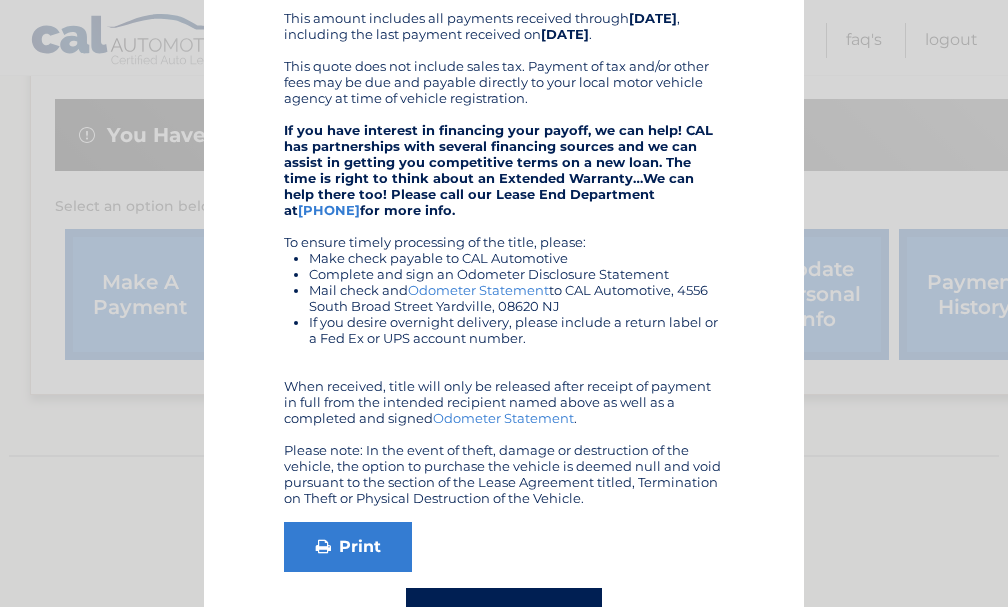 scroll, scrollTop: 365, scrollLeft: 0, axis: vertical 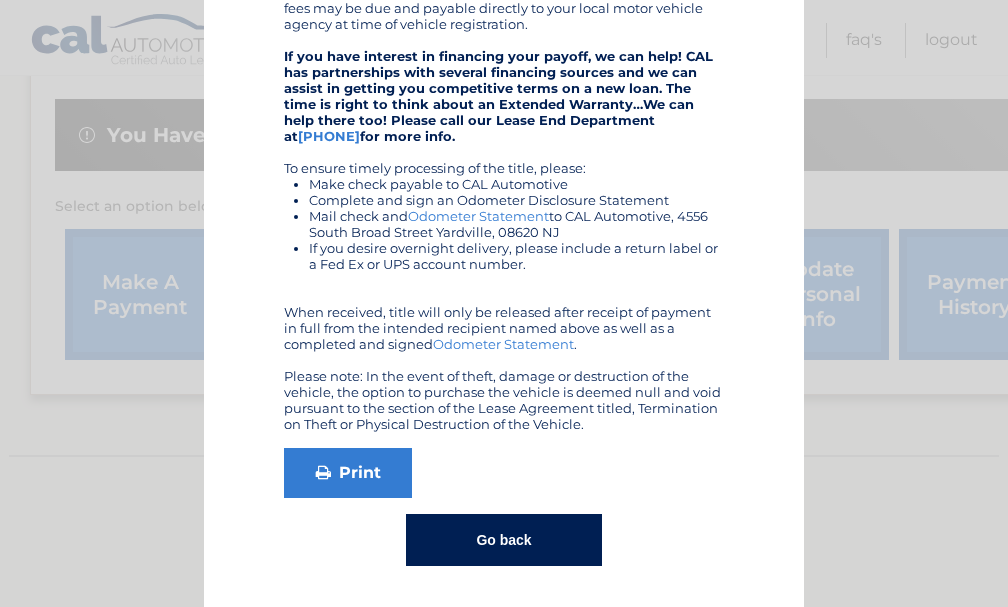 click on "Go back" at bounding box center [503, 540] 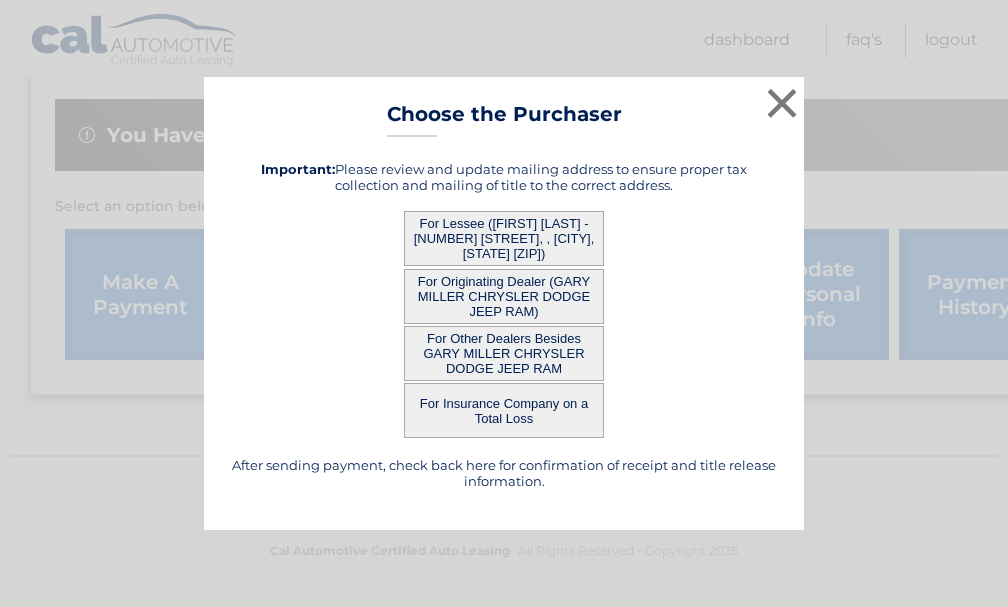 click on "For Other Dealers Besides GARY MILLER CHRYSLER DODGE JEEP RAM" at bounding box center [504, 353] 